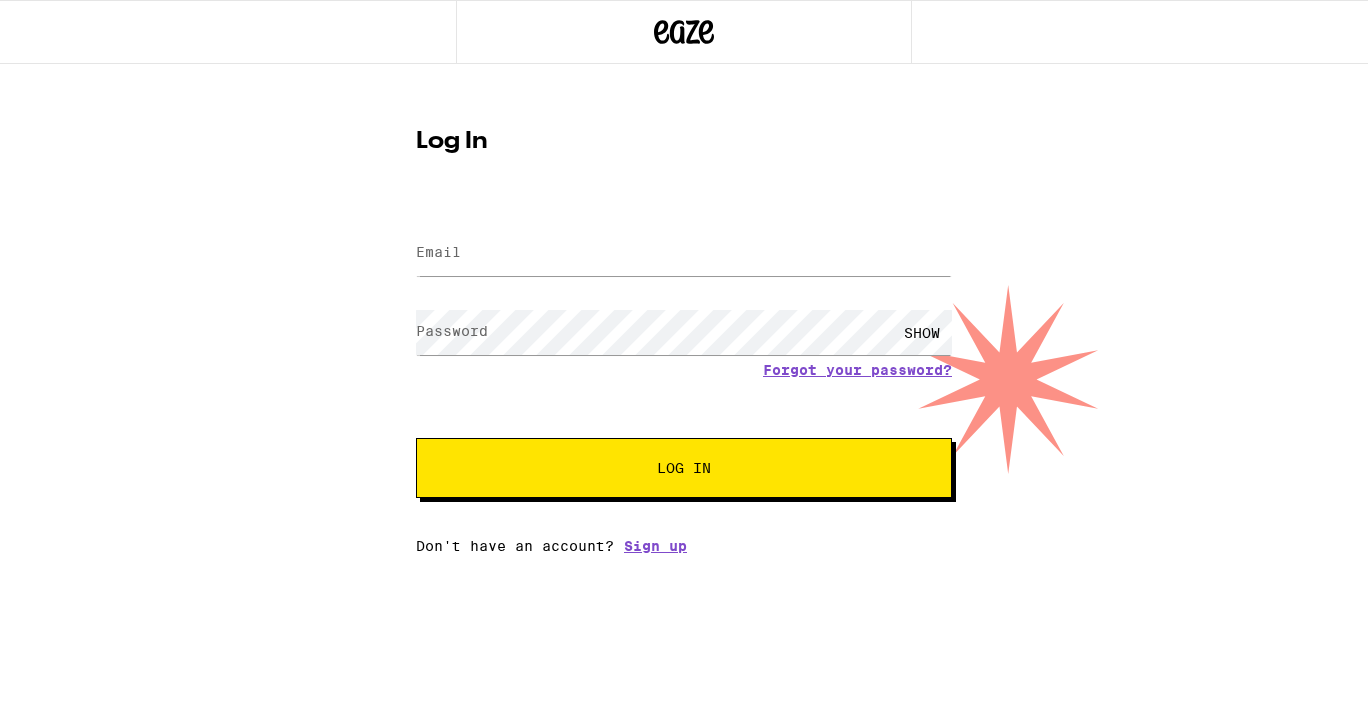 scroll, scrollTop: 0, scrollLeft: 0, axis: both 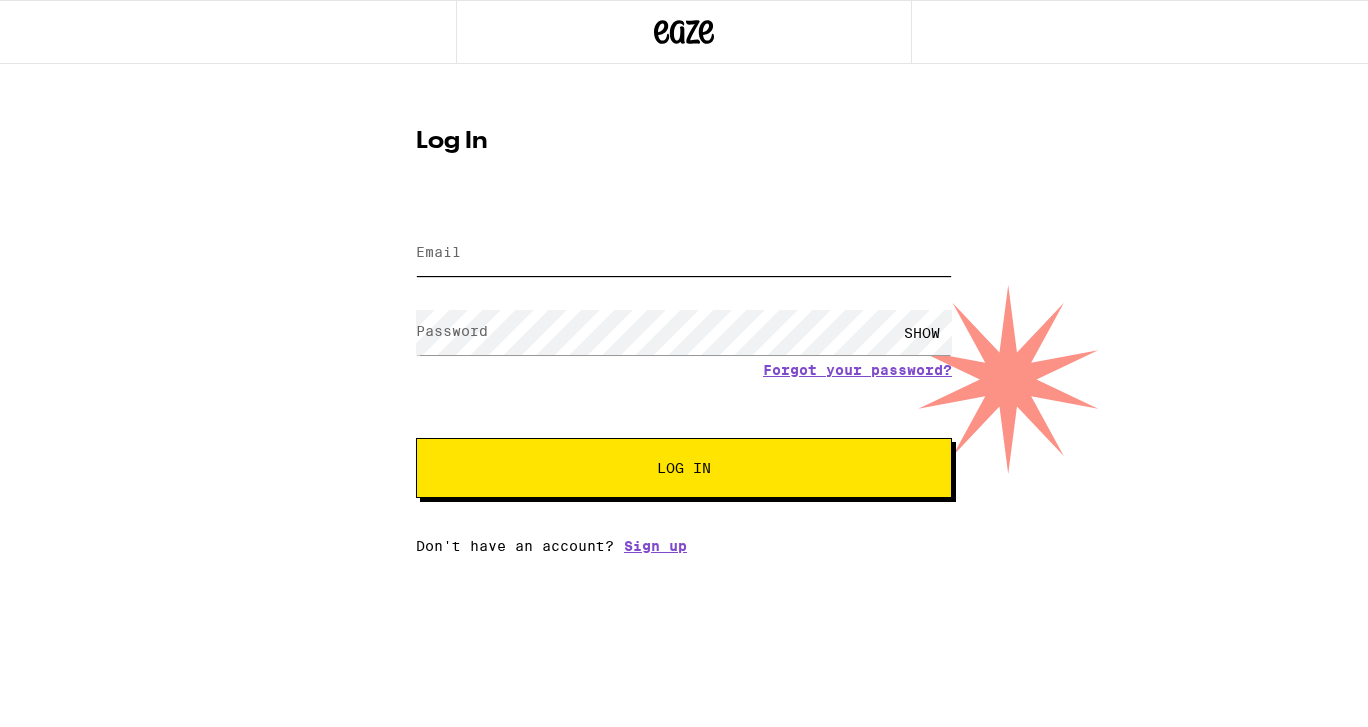click on "Email" at bounding box center [684, 253] 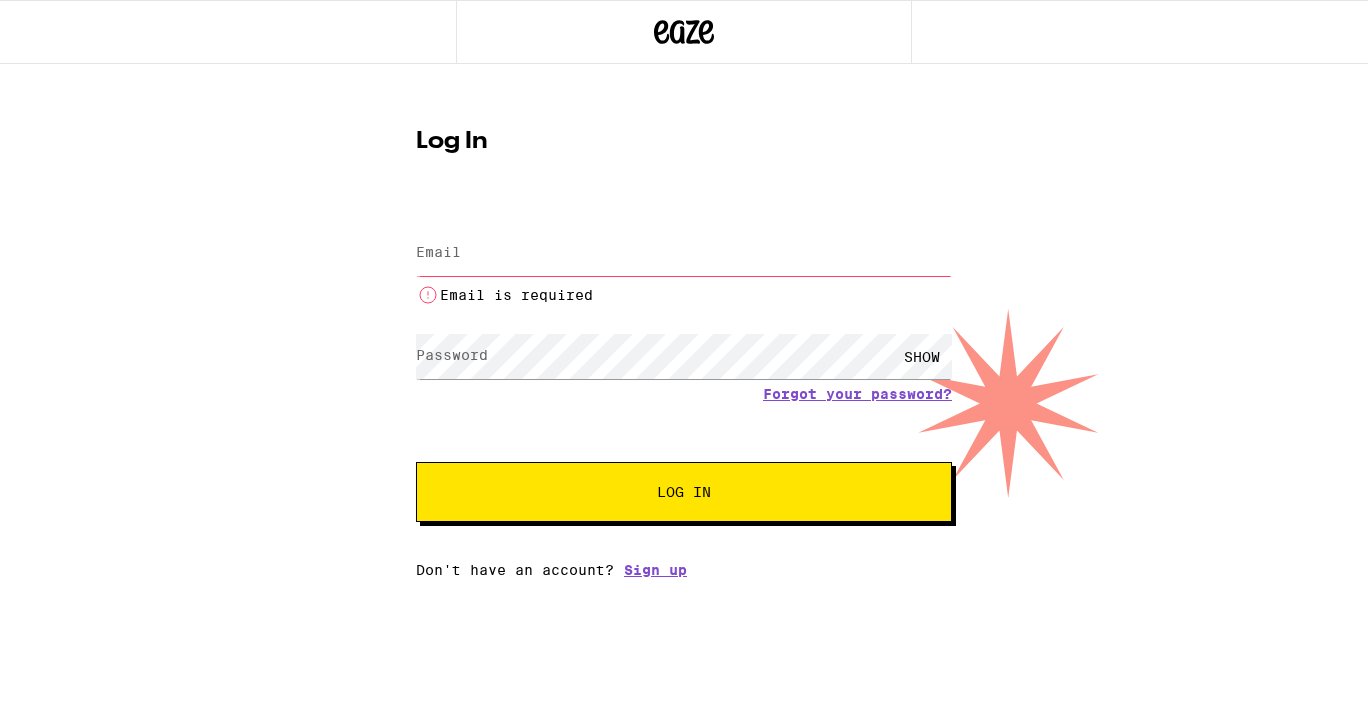 type on "[EMAIL_ADDRESS][DOMAIN_NAME]" 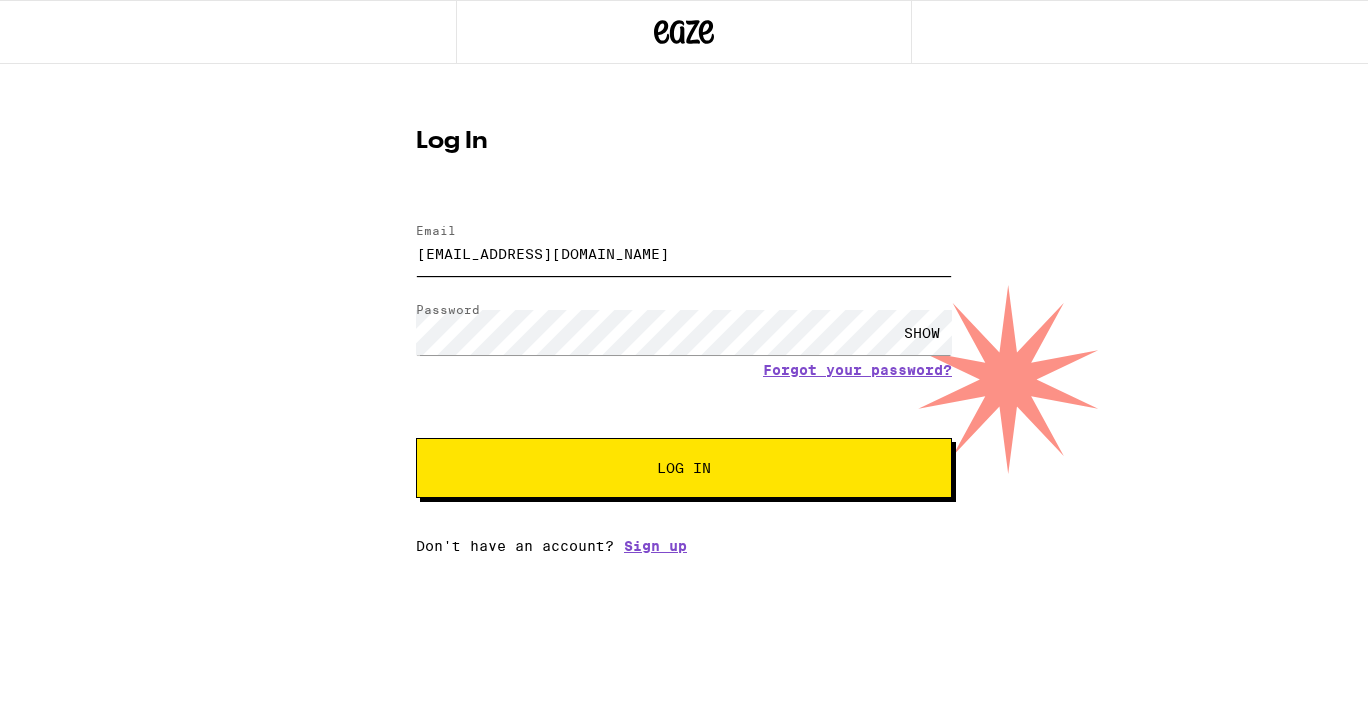 scroll, scrollTop: 0, scrollLeft: 0, axis: both 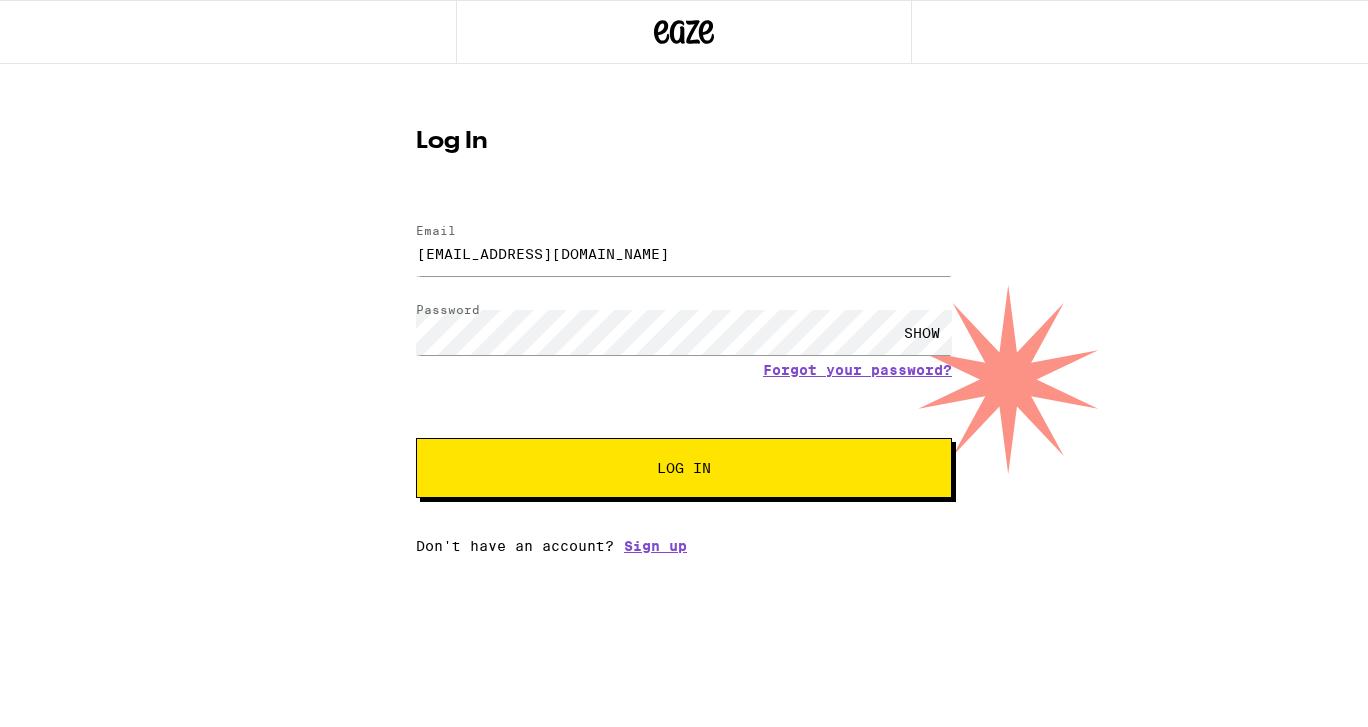click on "Log In" at bounding box center (684, 468) 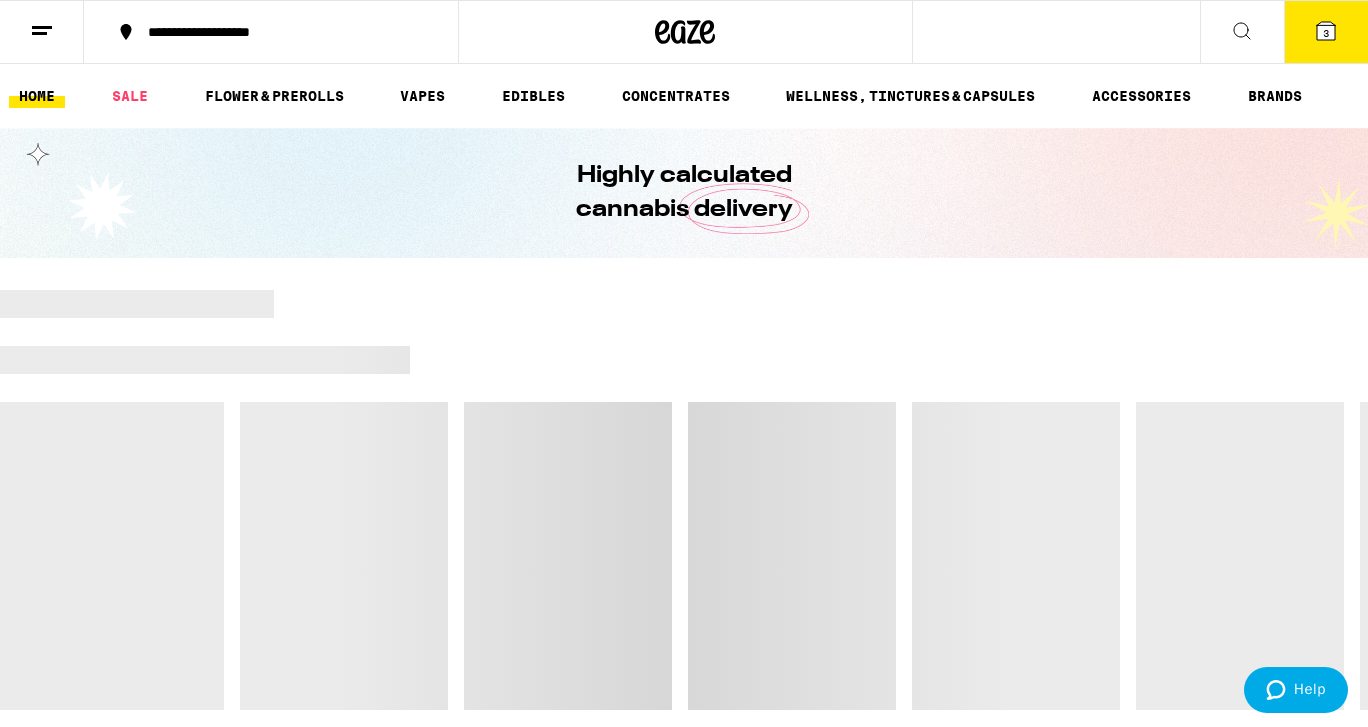 scroll, scrollTop: 0, scrollLeft: 0, axis: both 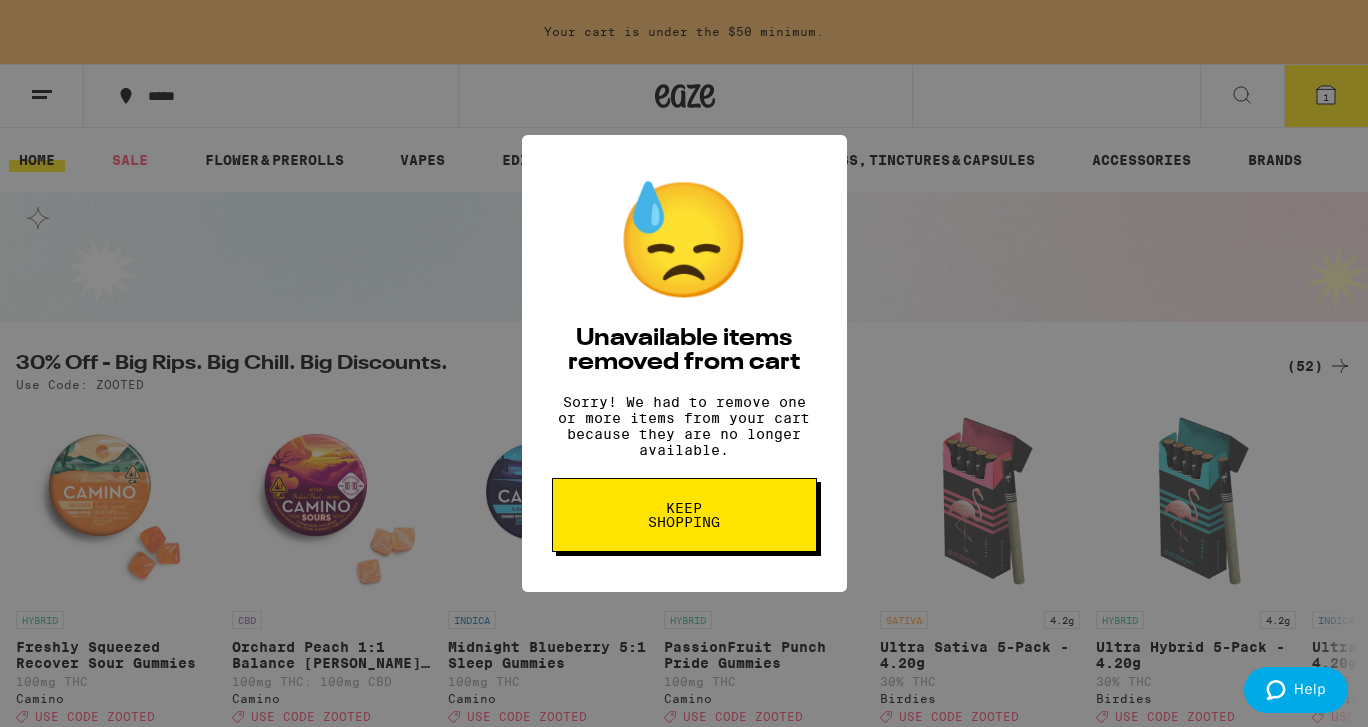 click on "😓 Unavailable items removed from cart Sorry! We had to remove one or more items from your cart because they are no longer available. Keep Shopping" at bounding box center [684, 363] 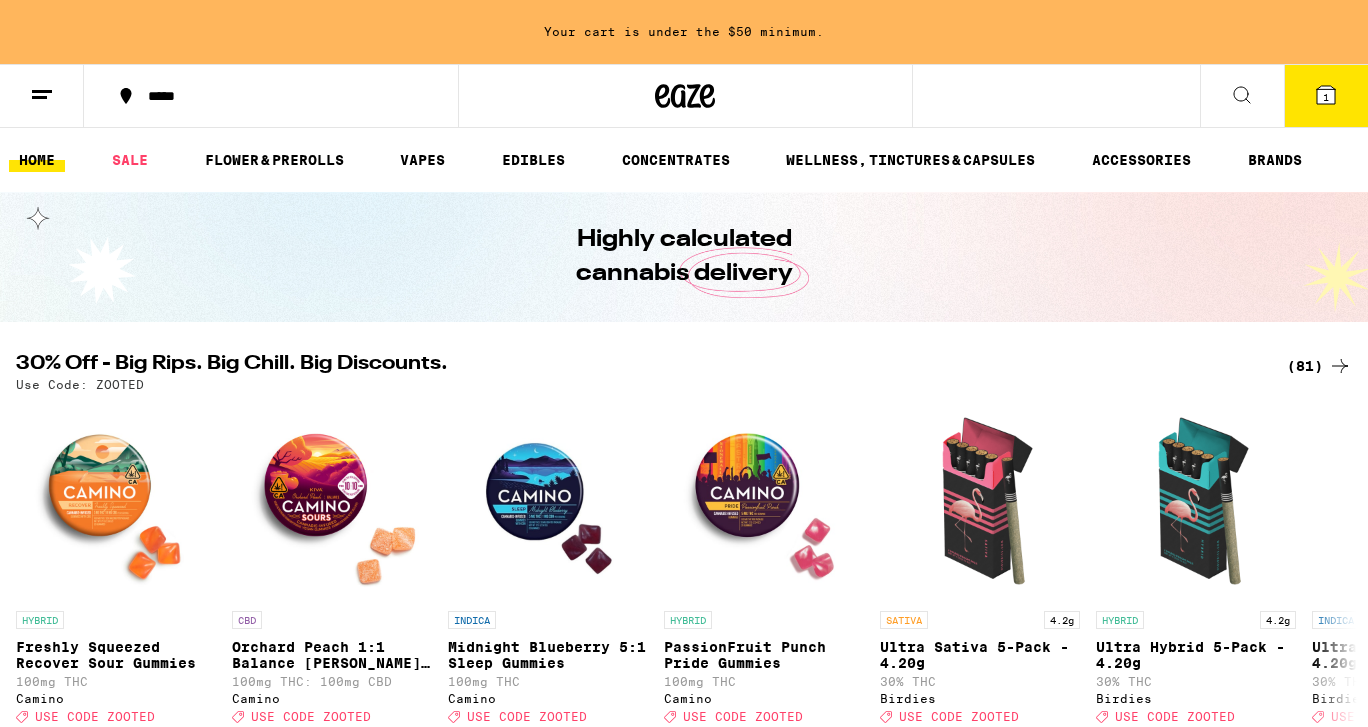 scroll, scrollTop: 0, scrollLeft: 0, axis: both 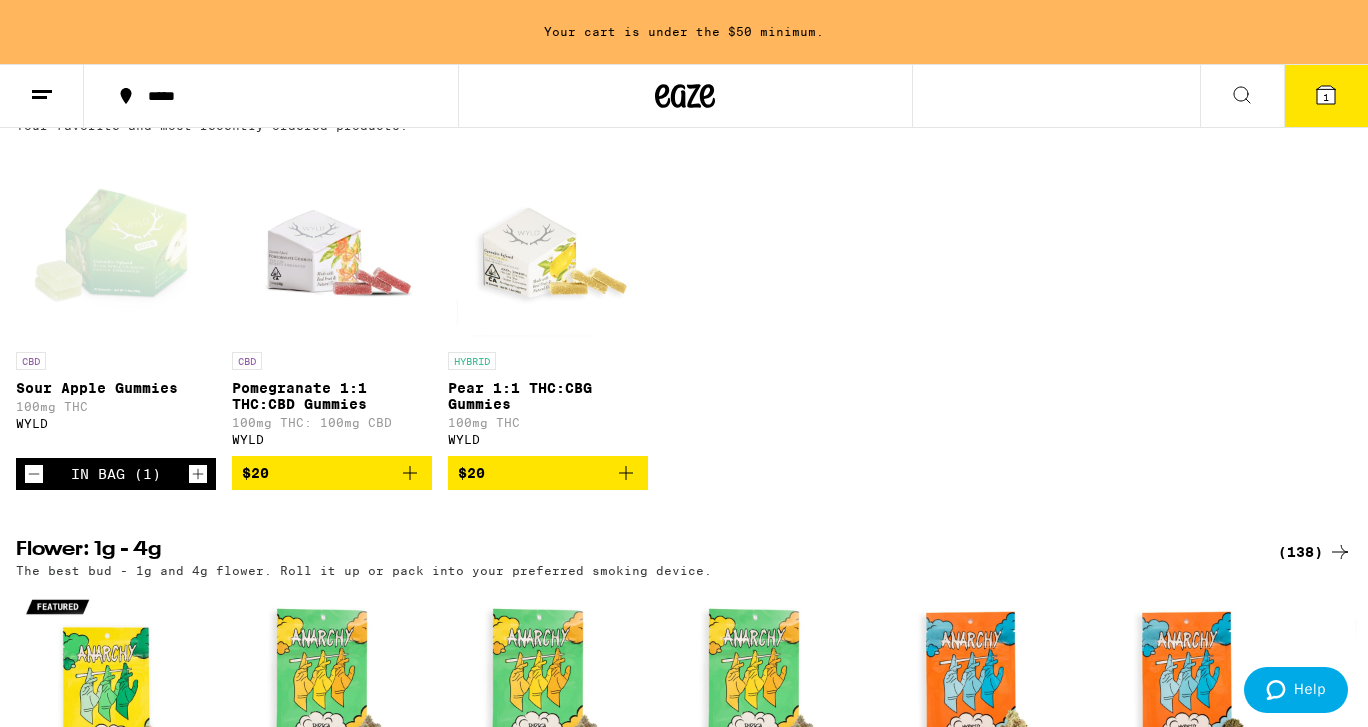 click on "CBD Sour Apple Gummies 100mg THC WYLD In Bag (1) CBD Pomegranate 1:1 THC:CBD Gummies 100mg THC: 100mg CBD WYLD $20 HYBRID Pear 1:1 THC:CBG Gummies 100mg THC WYLD $20" at bounding box center (684, 316) 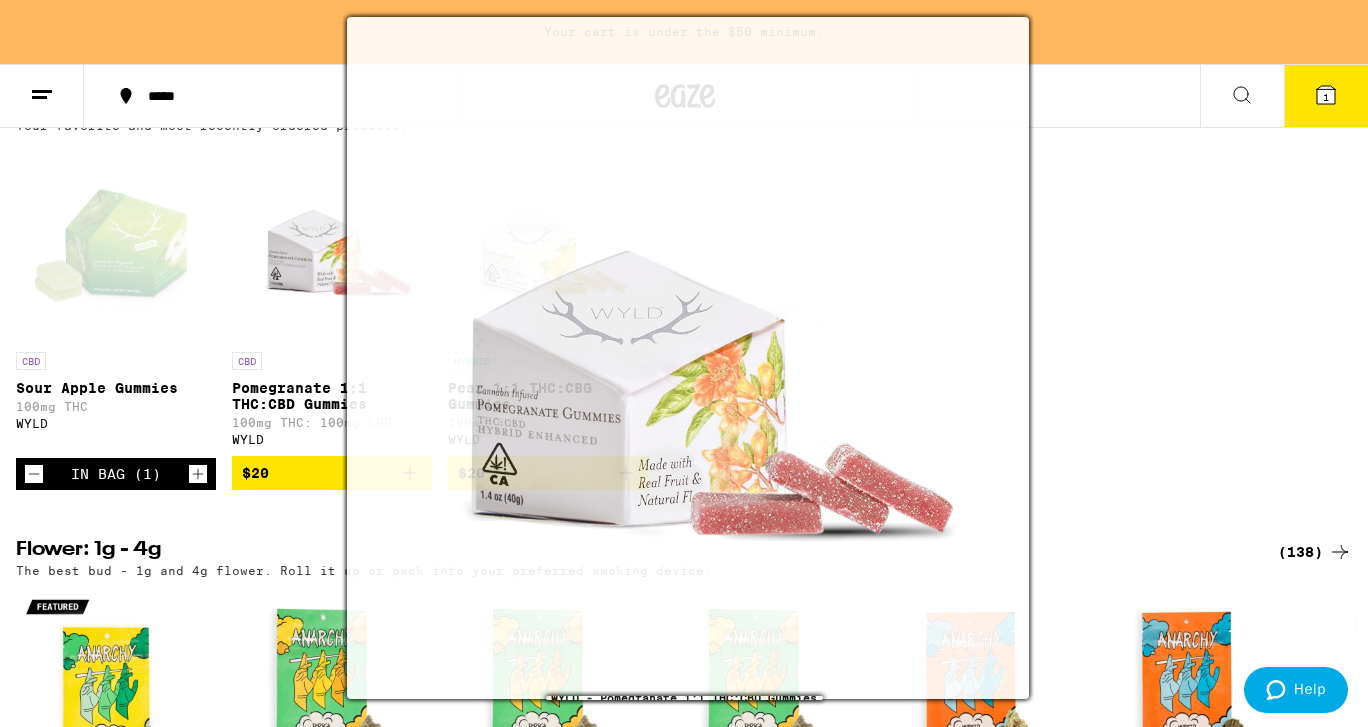 click at bounding box center [332, 242] 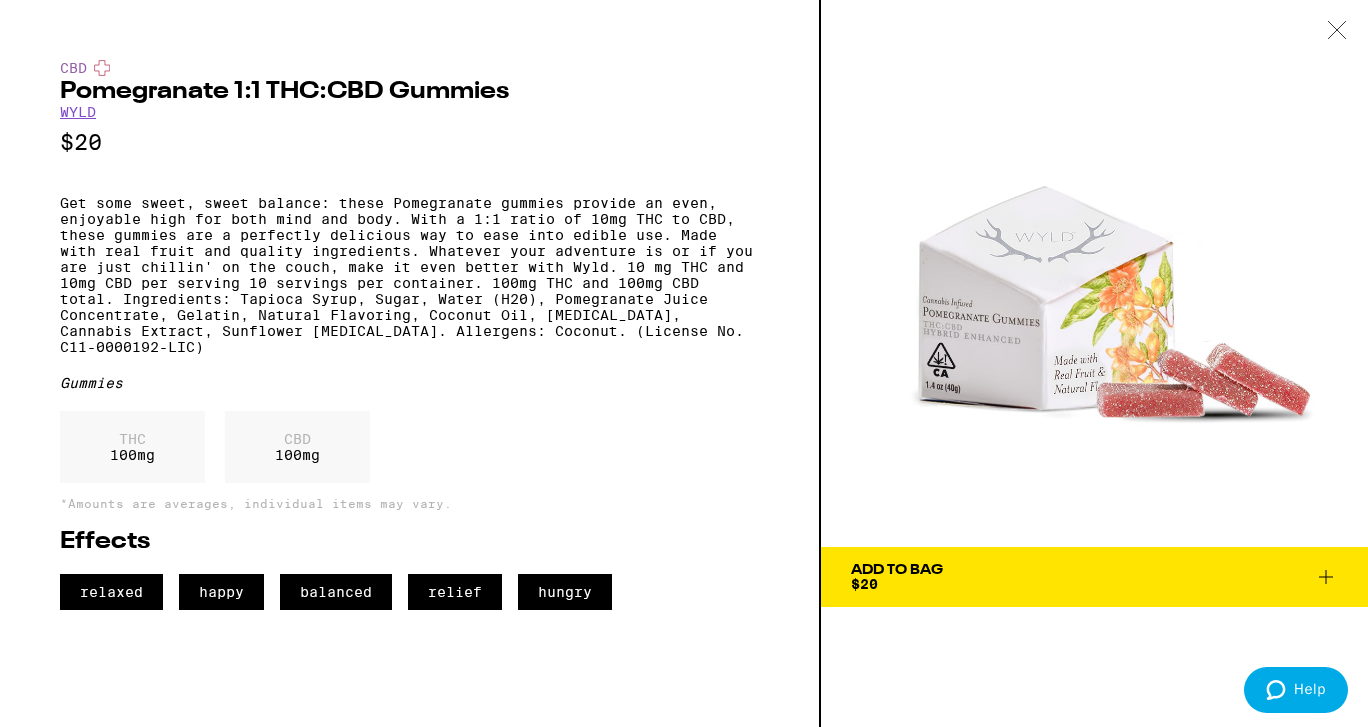 click on "CBD 100 mg" at bounding box center (297, 447) 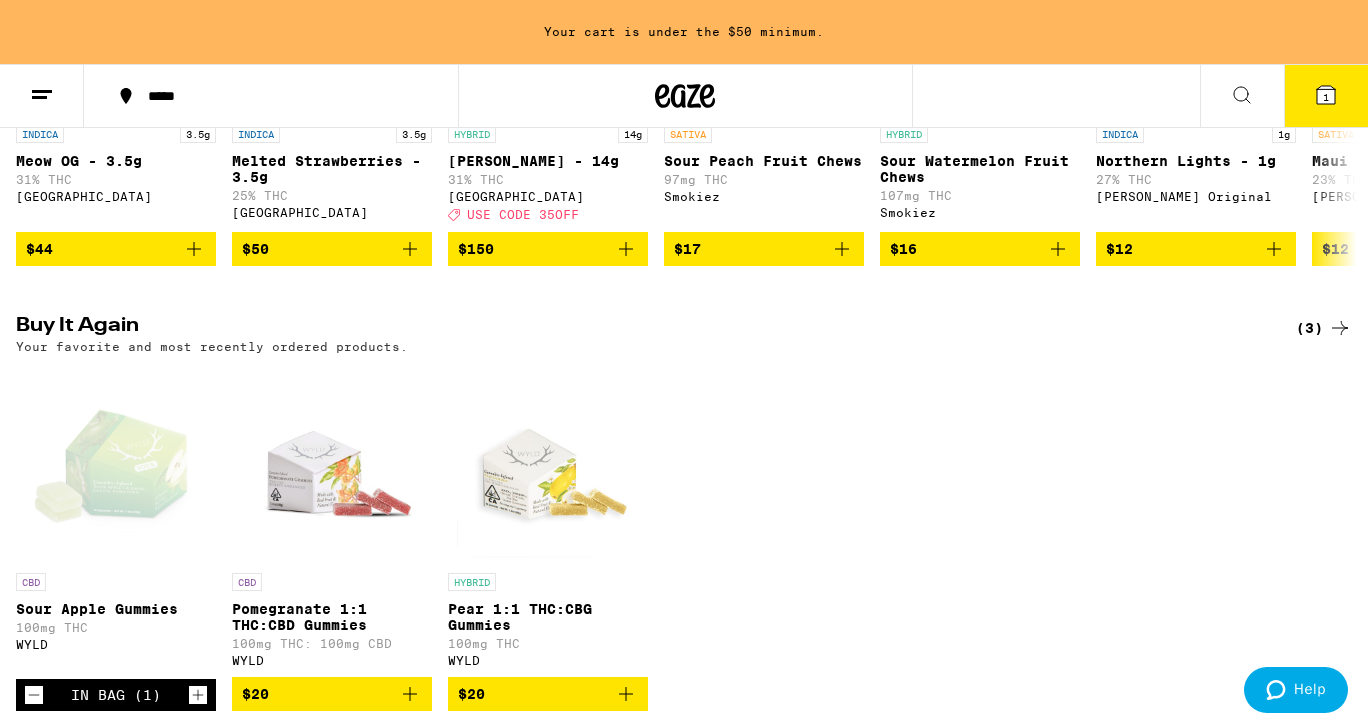 scroll, scrollTop: 1261, scrollLeft: 0, axis: vertical 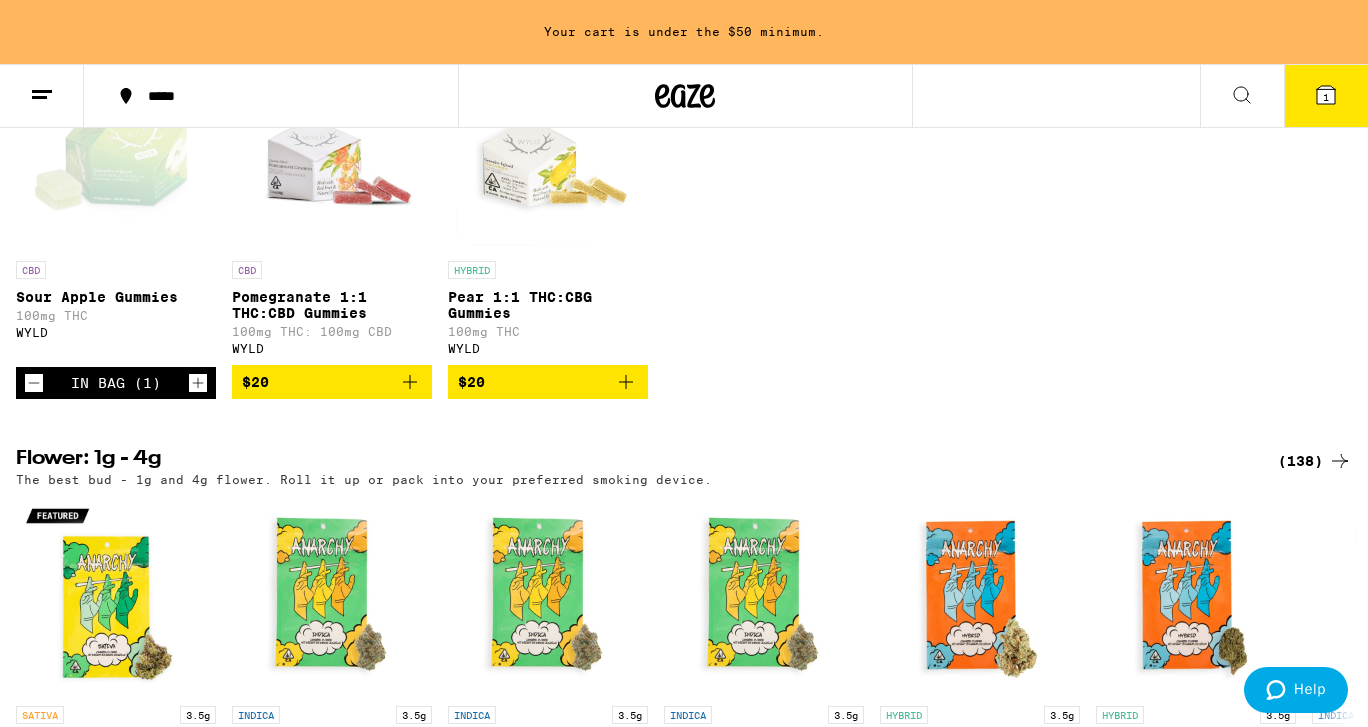 click 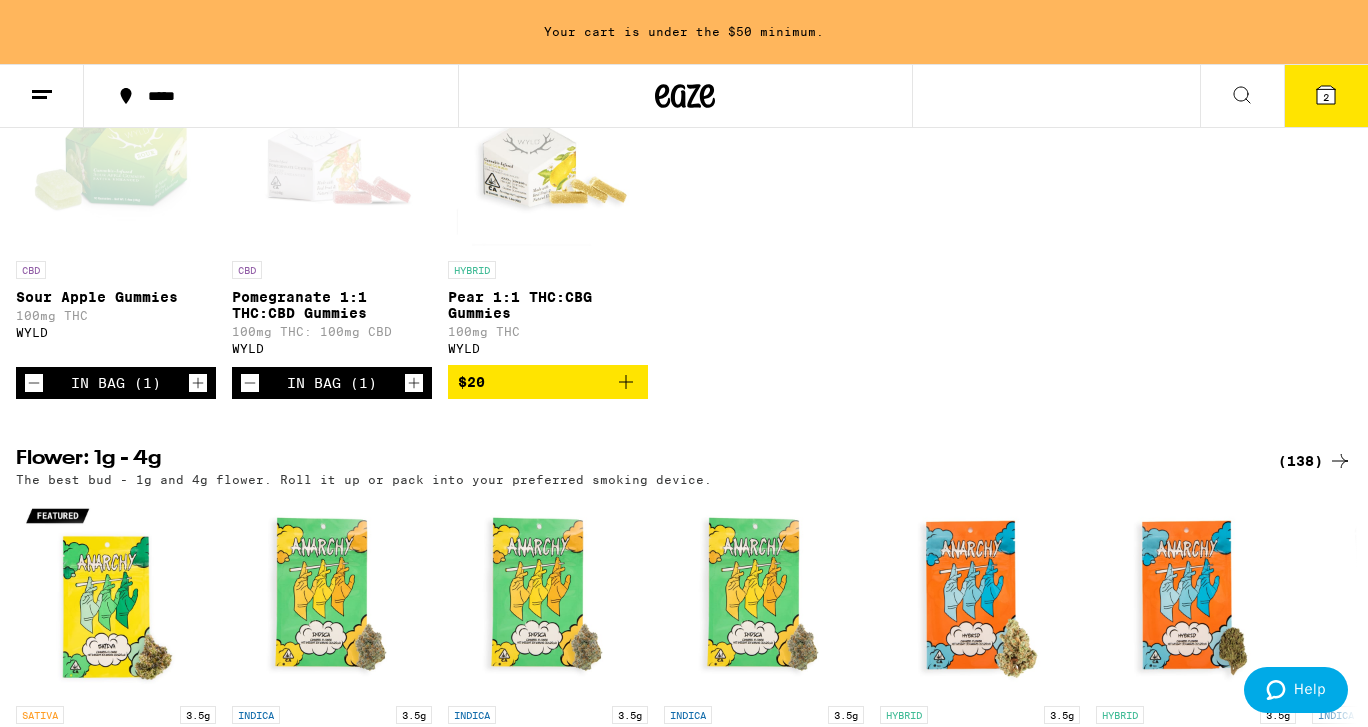 click 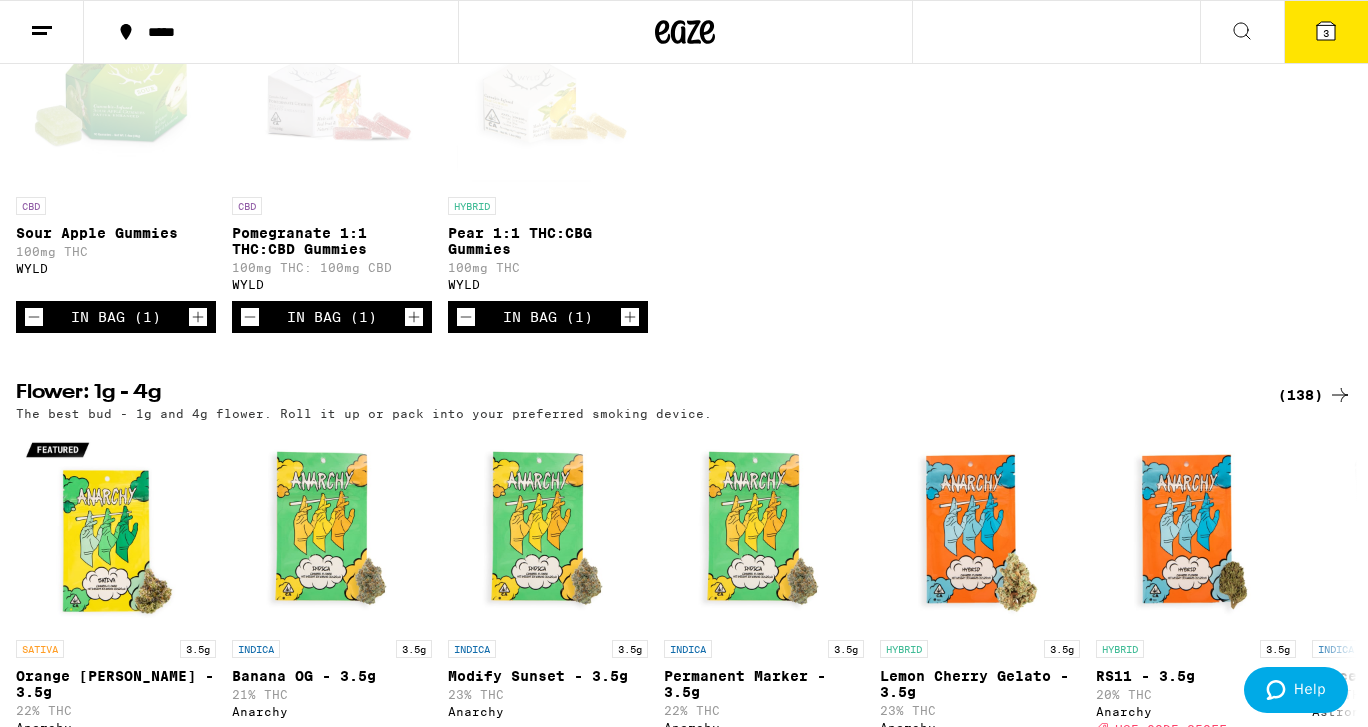 scroll, scrollTop: 1197, scrollLeft: 0, axis: vertical 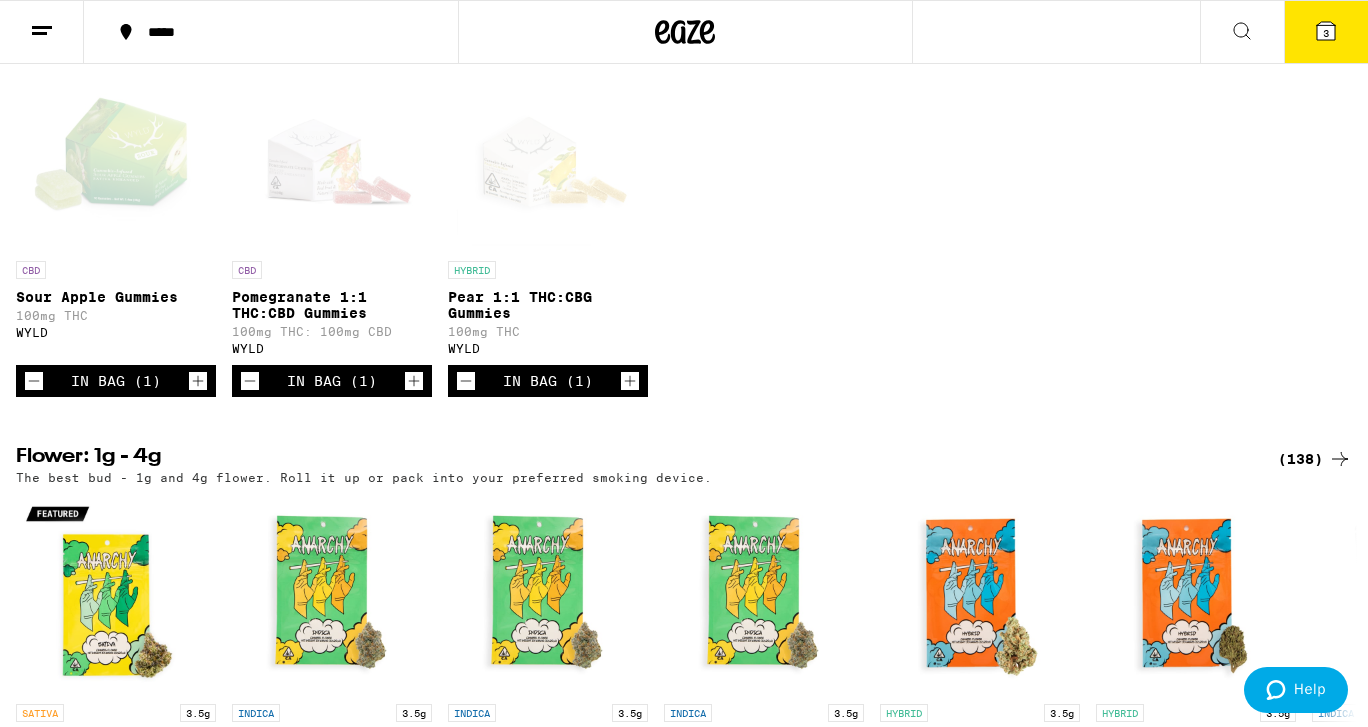 click 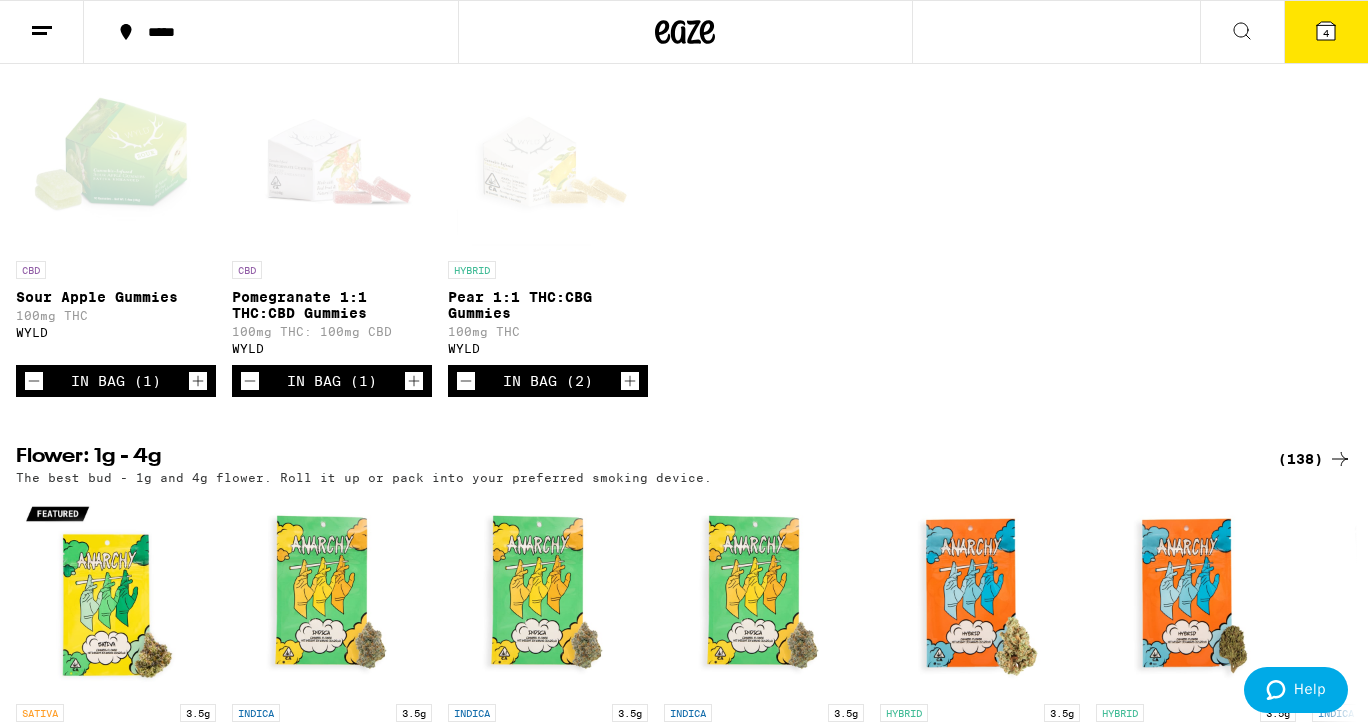 click 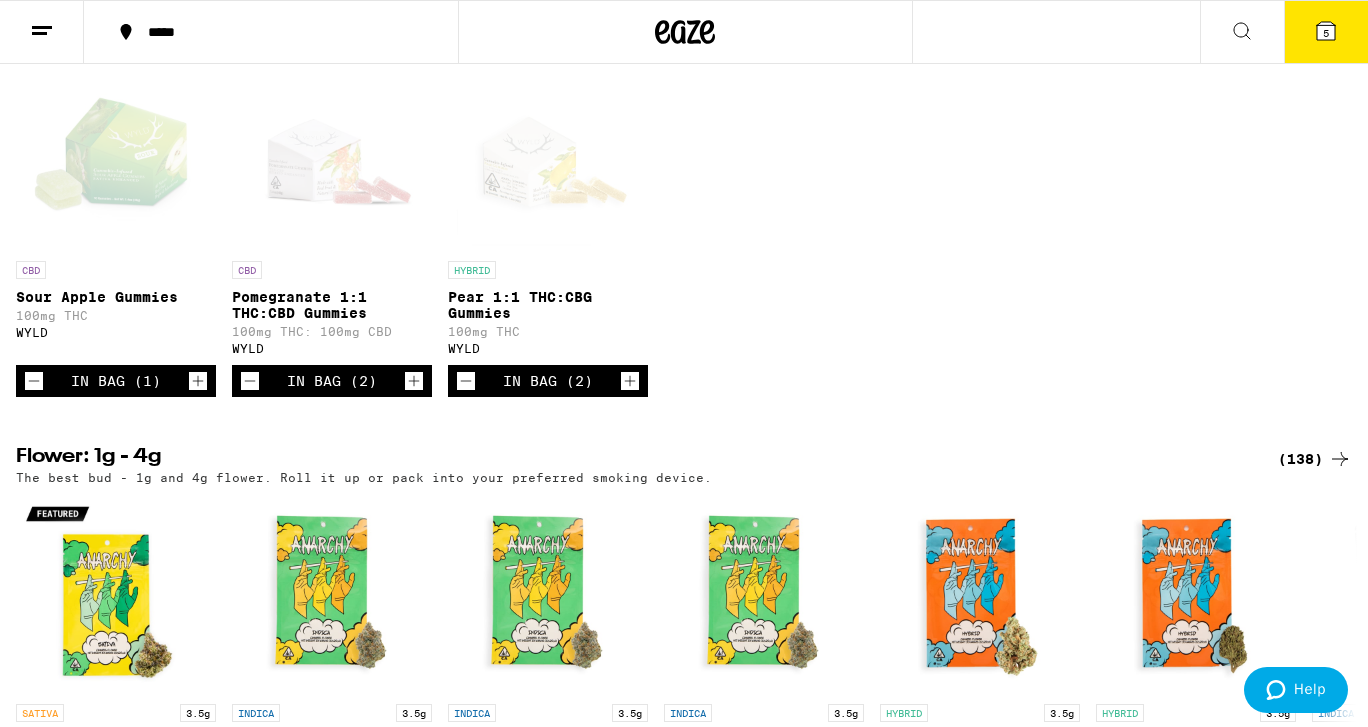 click 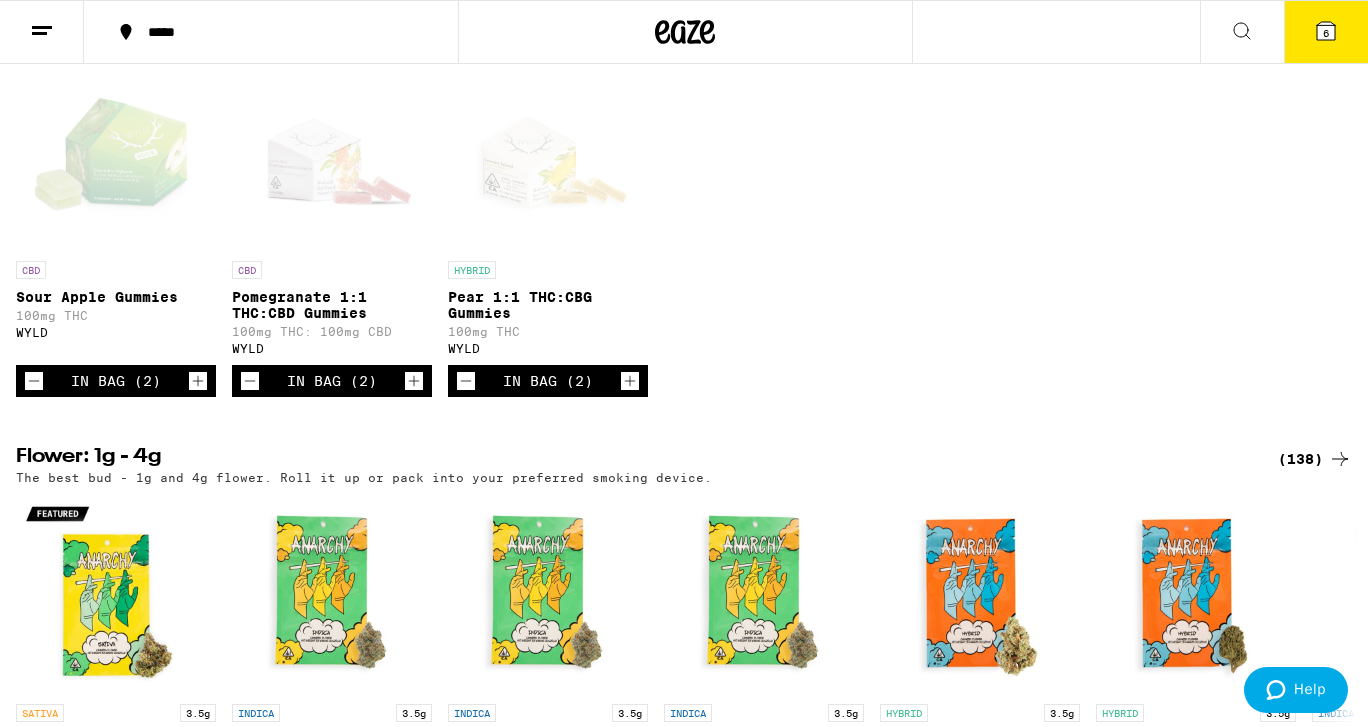 click 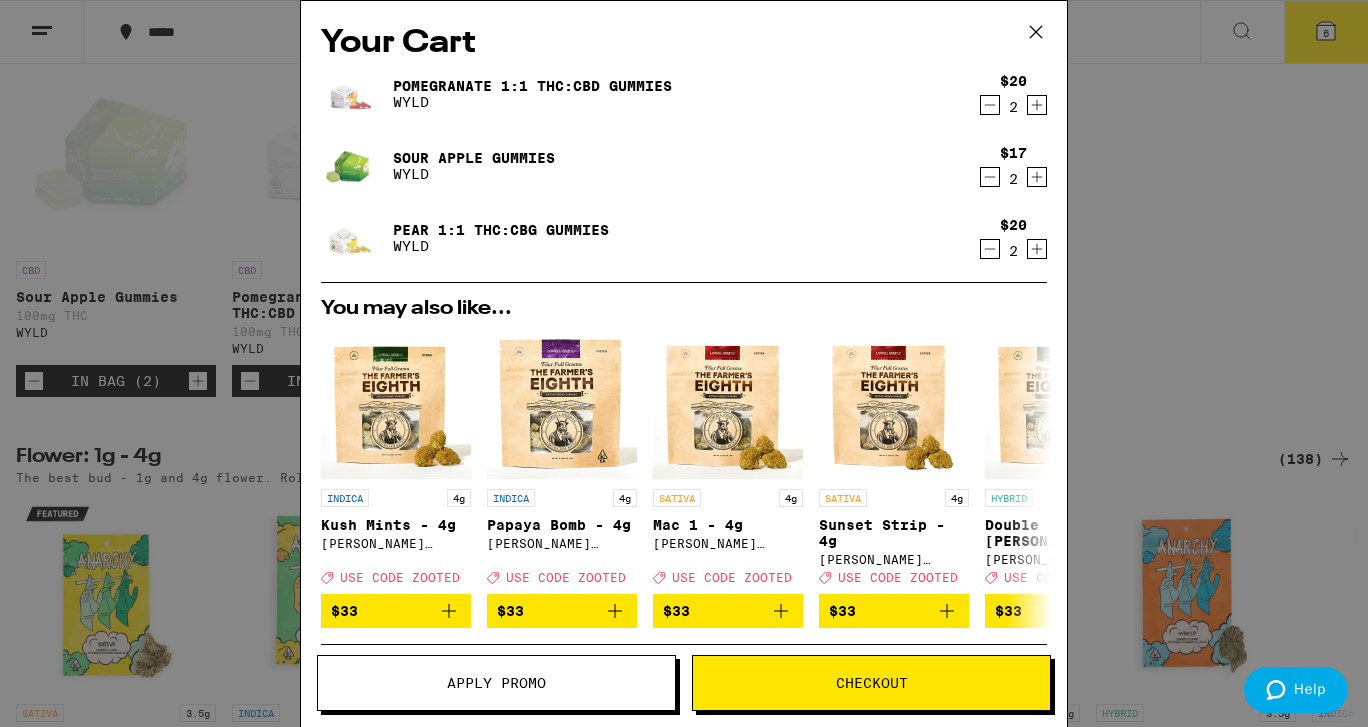 click on "Apply Promo" at bounding box center [496, 683] 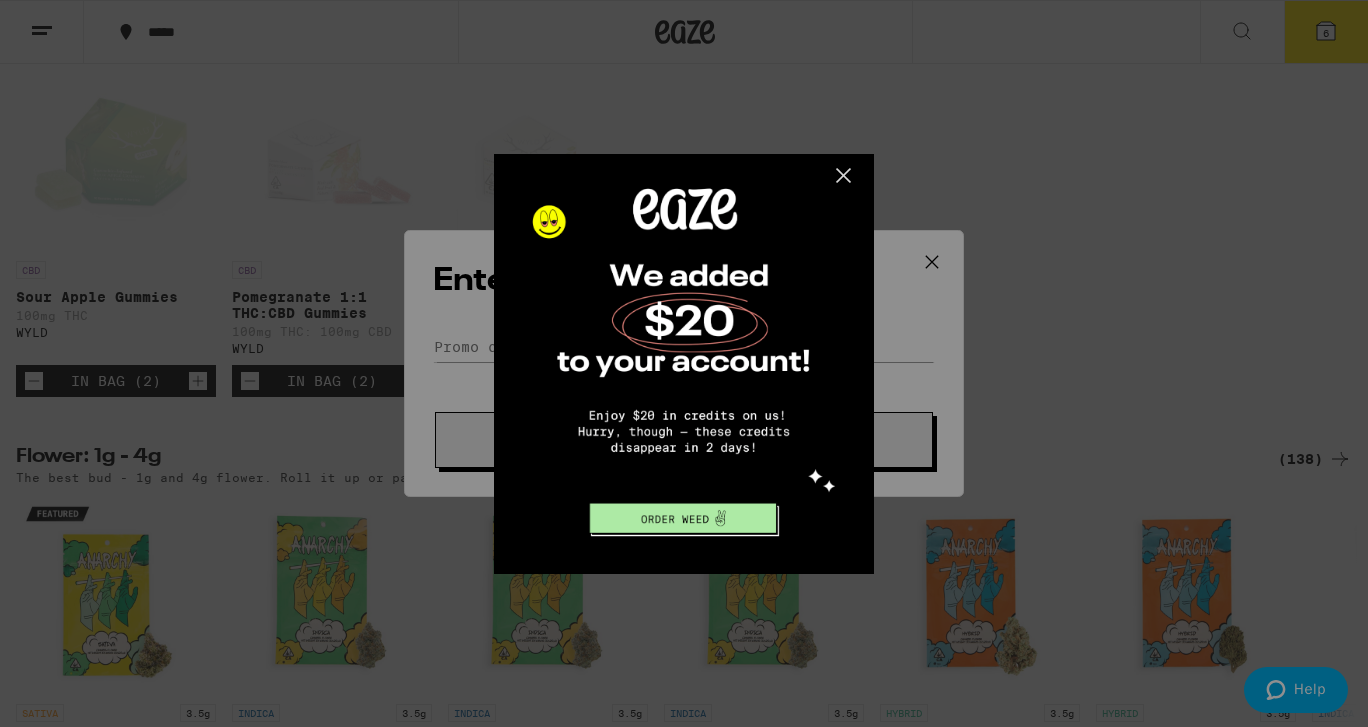 scroll, scrollTop: 0, scrollLeft: 0, axis: both 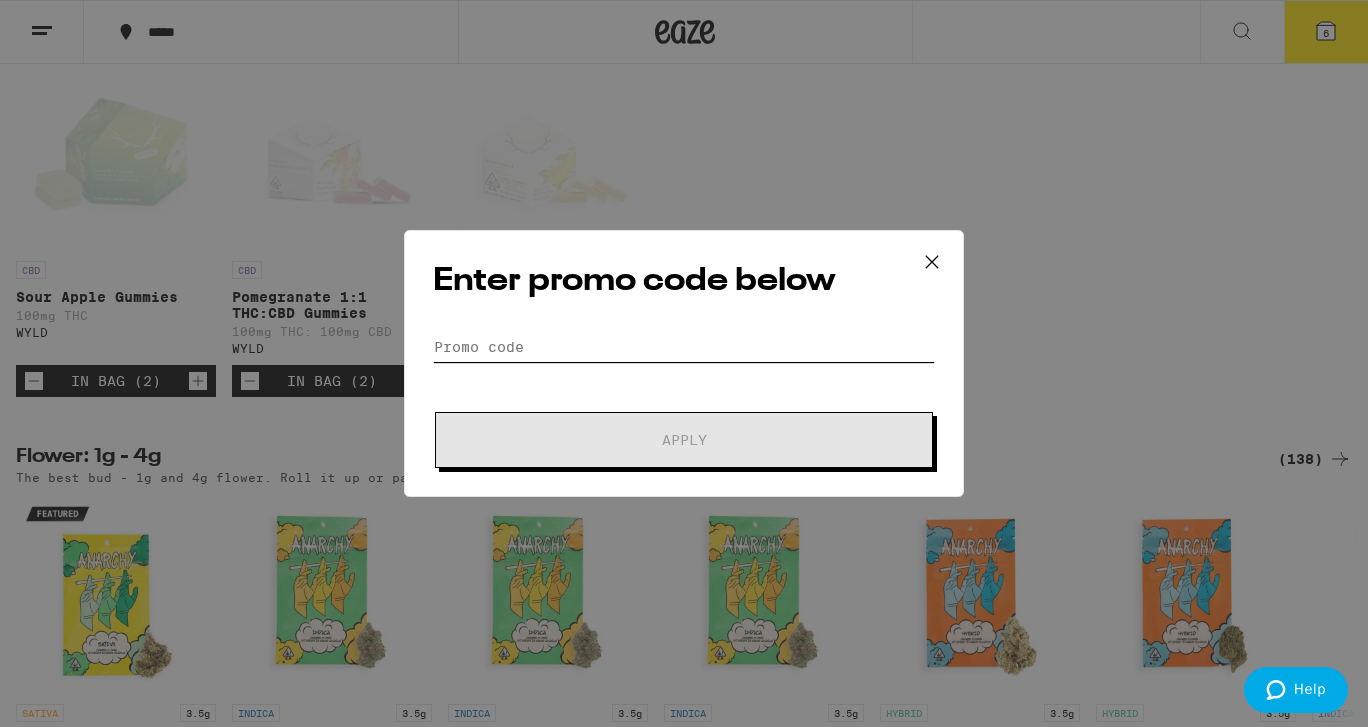 click on "Promo Code" at bounding box center [684, 347] 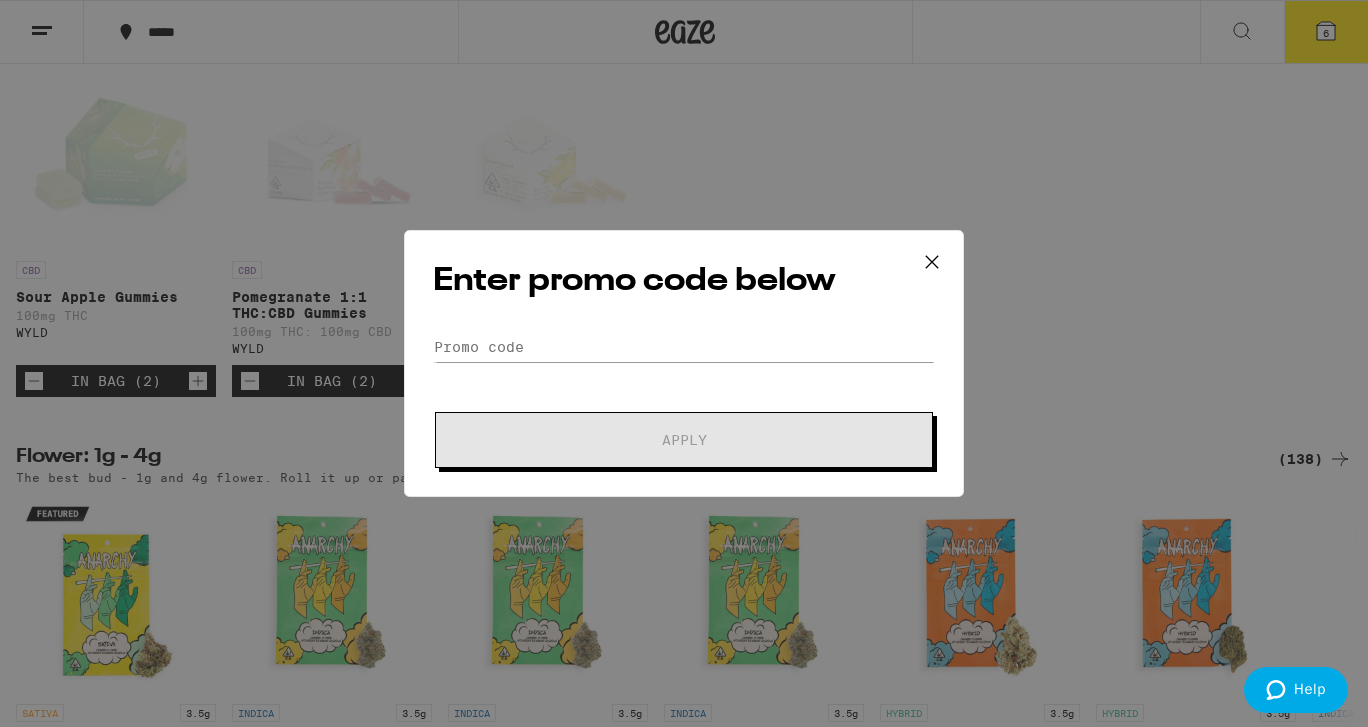 click 